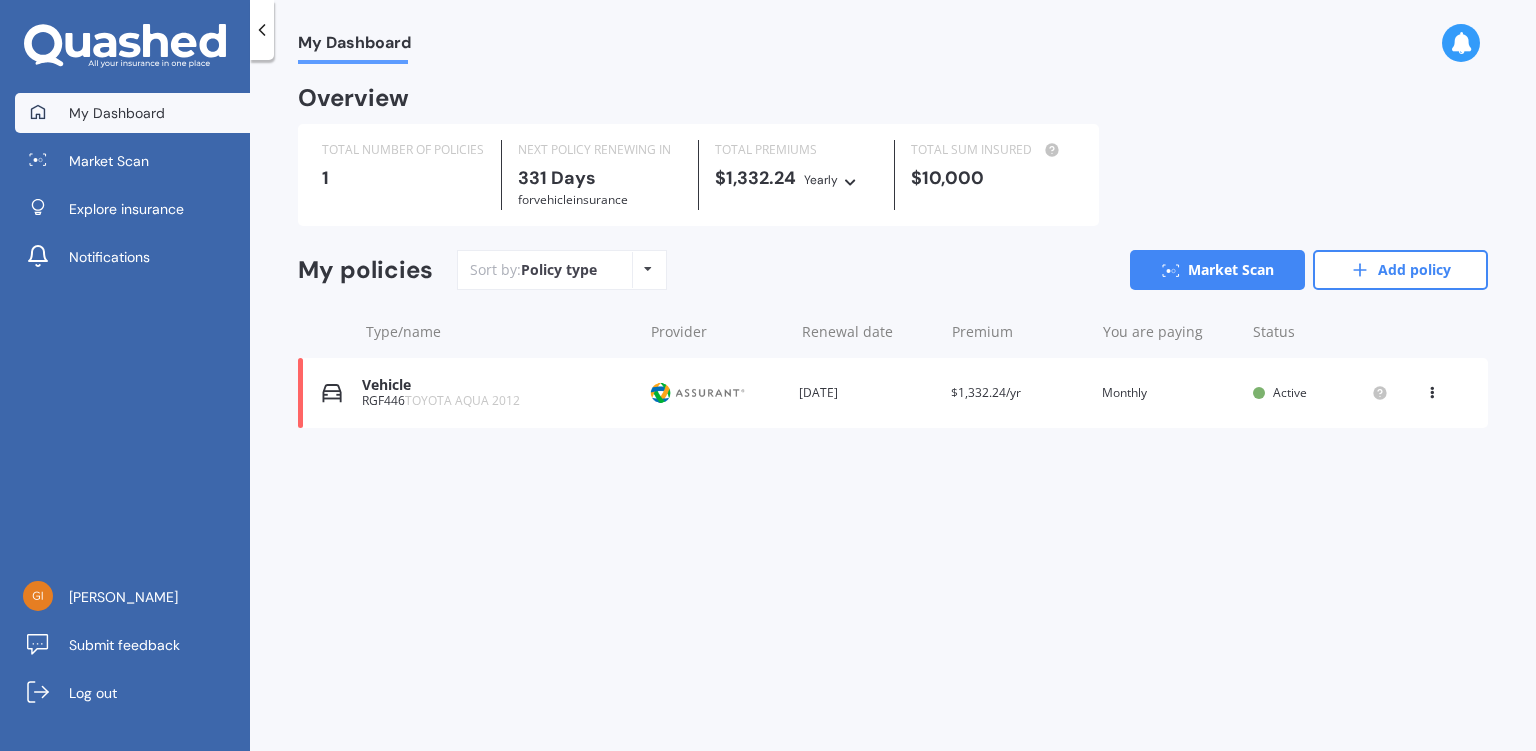 scroll, scrollTop: 0, scrollLeft: 0, axis: both 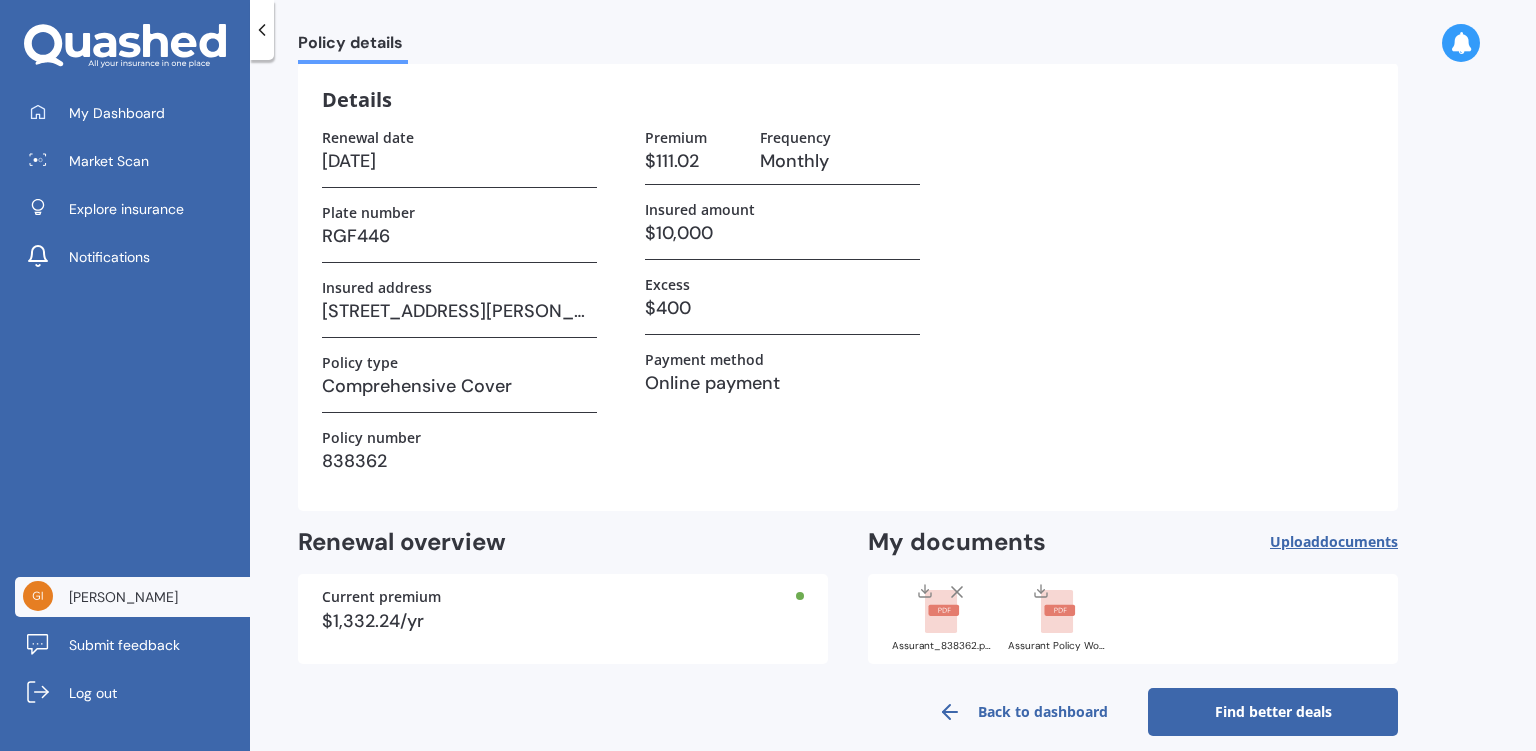 click on "[PERSON_NAME]" at bounding box center [123, 597] 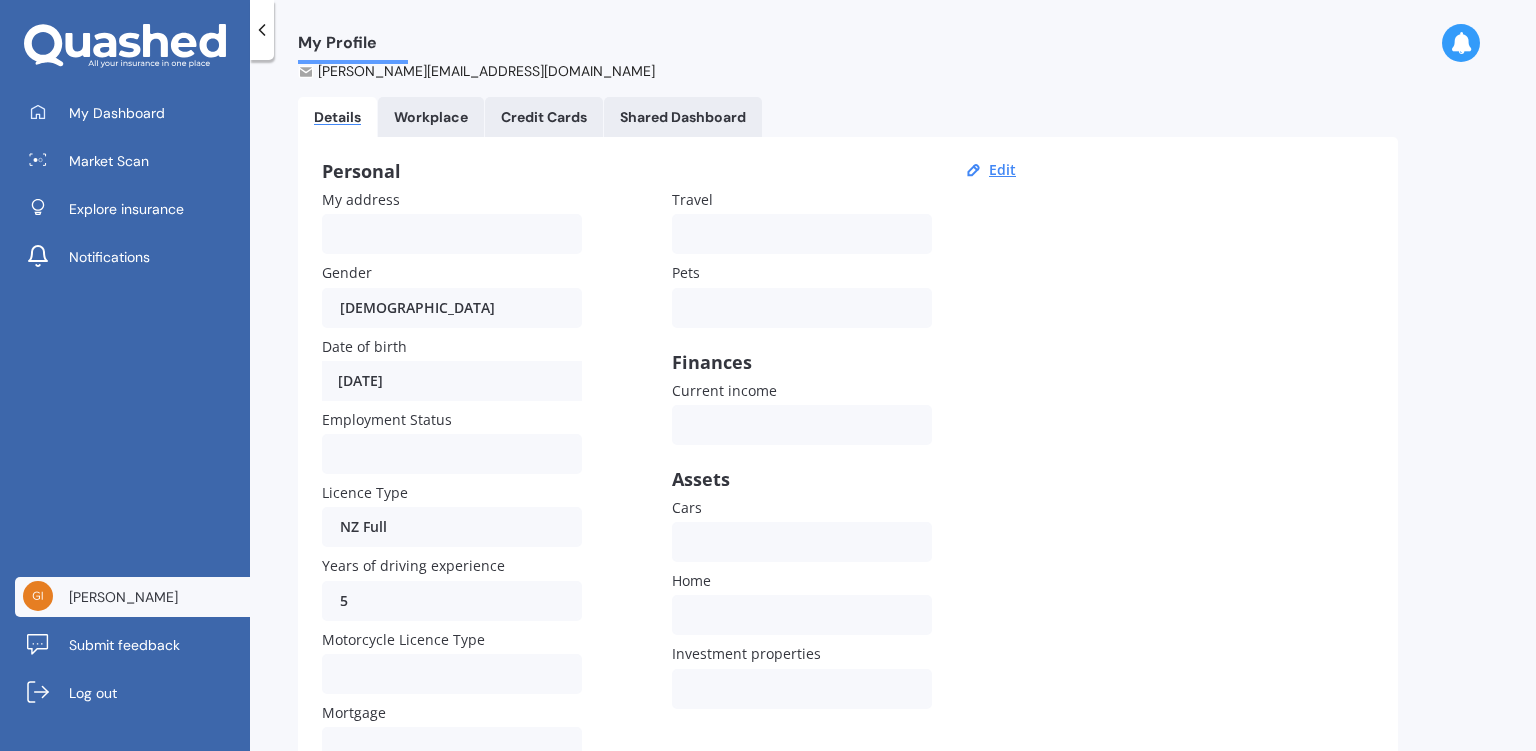 scroll, scrollTop: 0, scrollLeft: 0, axis: both 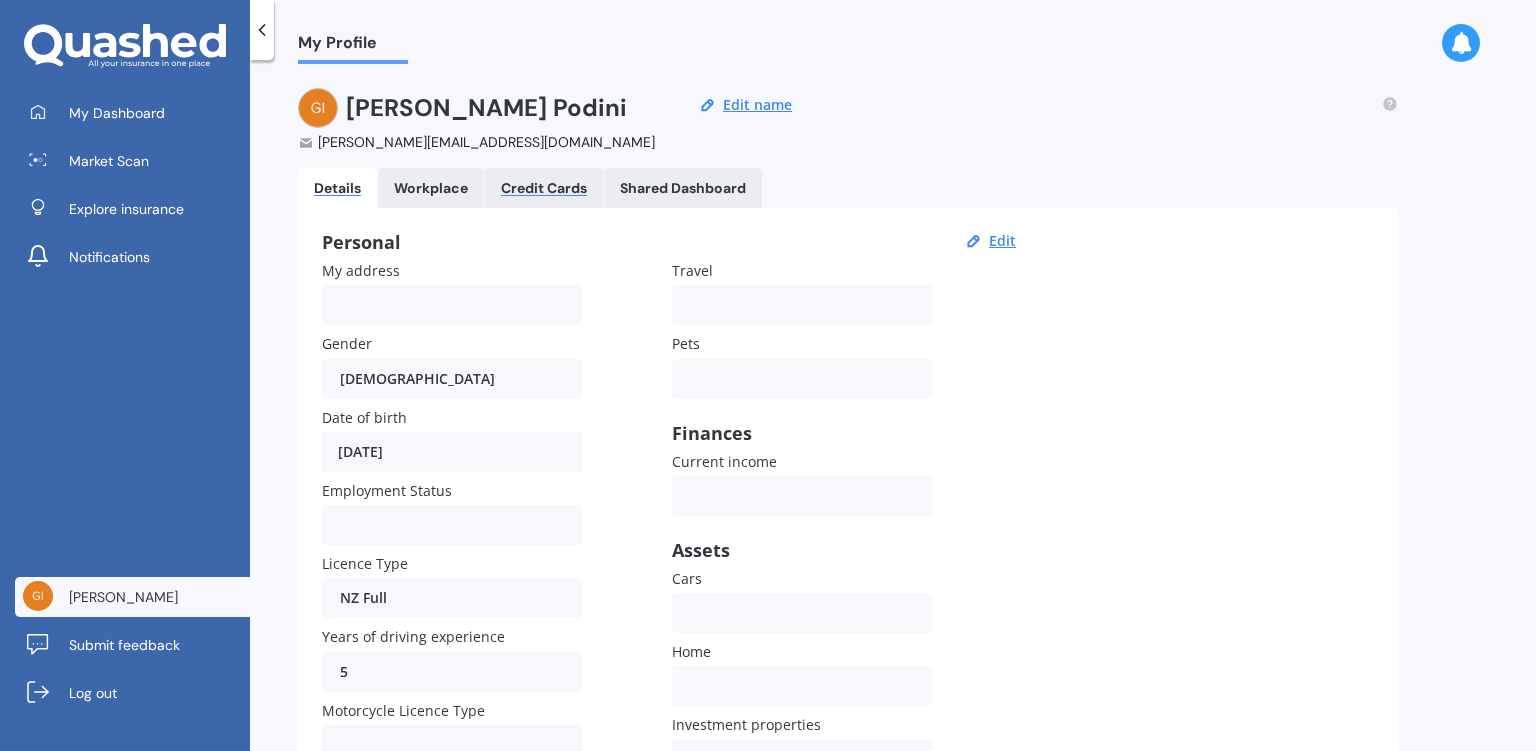 click on "Credit Cards" at bounding box center (544, 188) 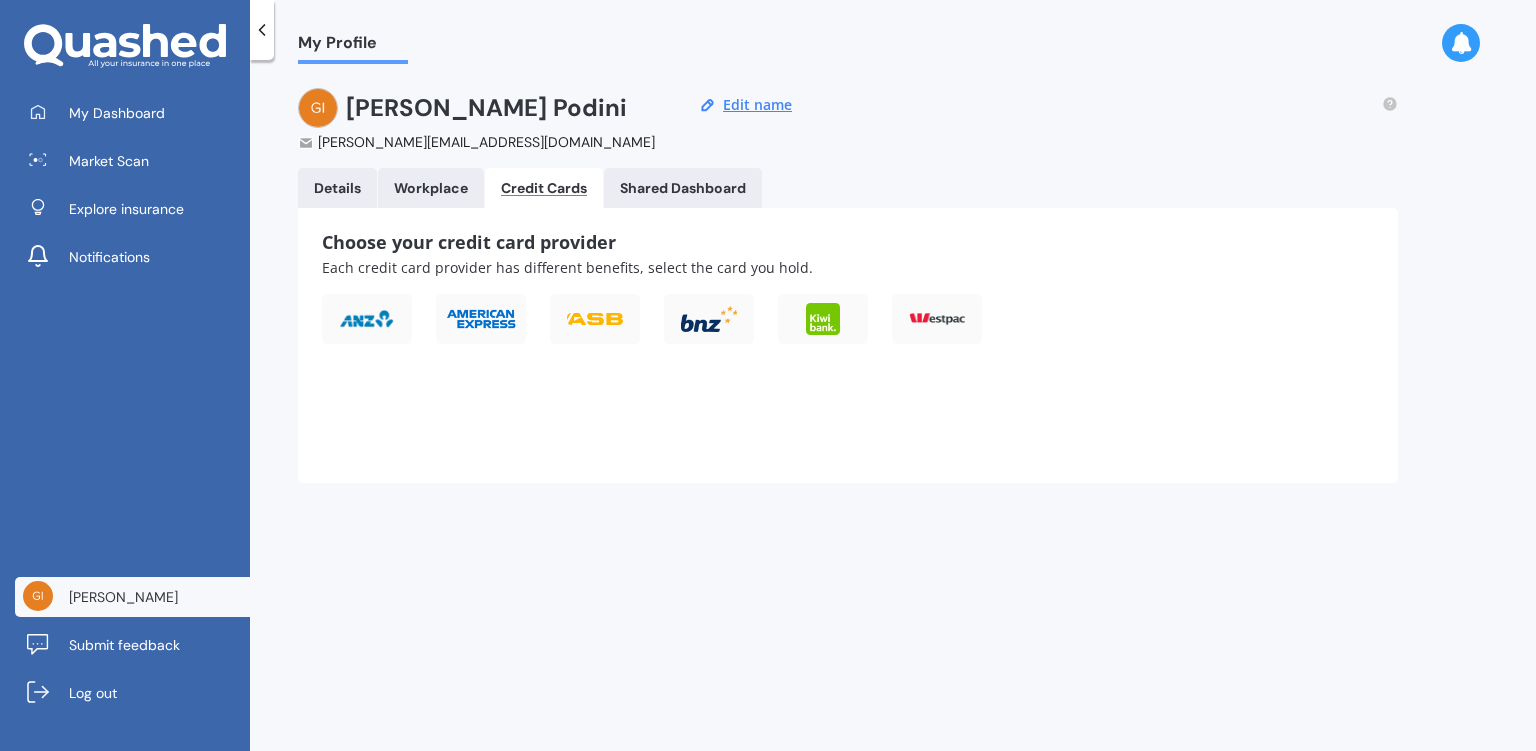 click on "Details" at bounding box center (337, 188) 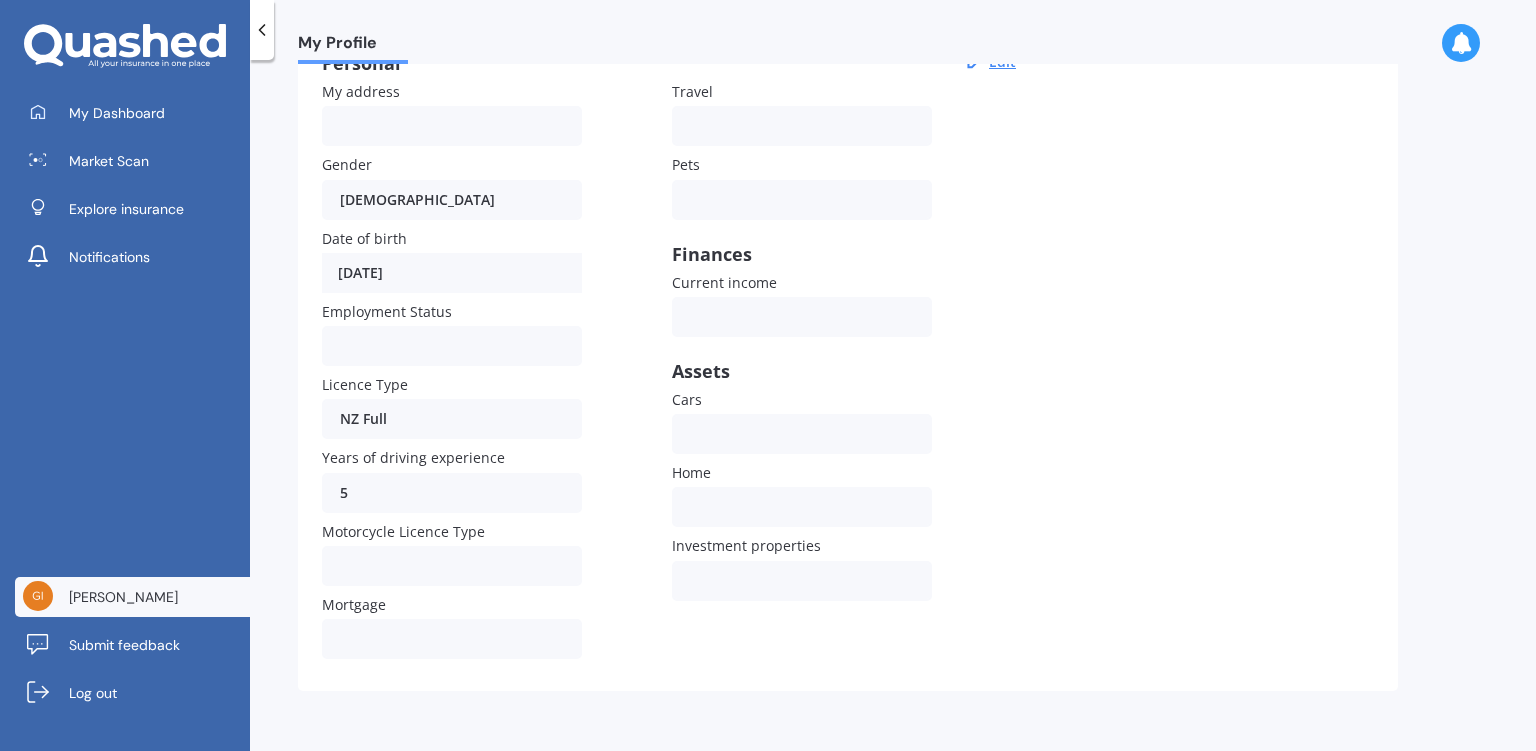 scroll, scrollTop: 0, scrollLeft: 0, axis: both 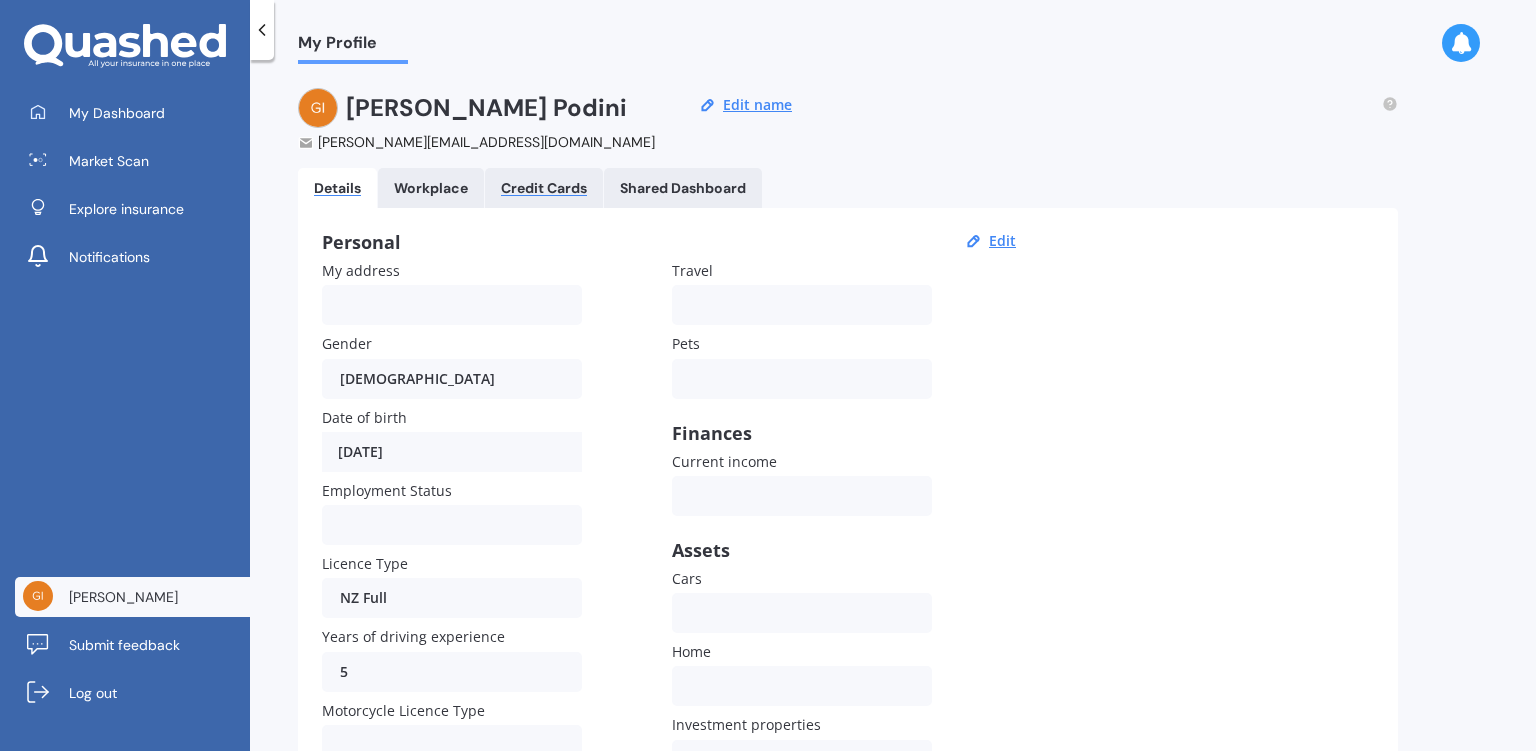 click on "Credit Cards" at bounding box center [544, 188] 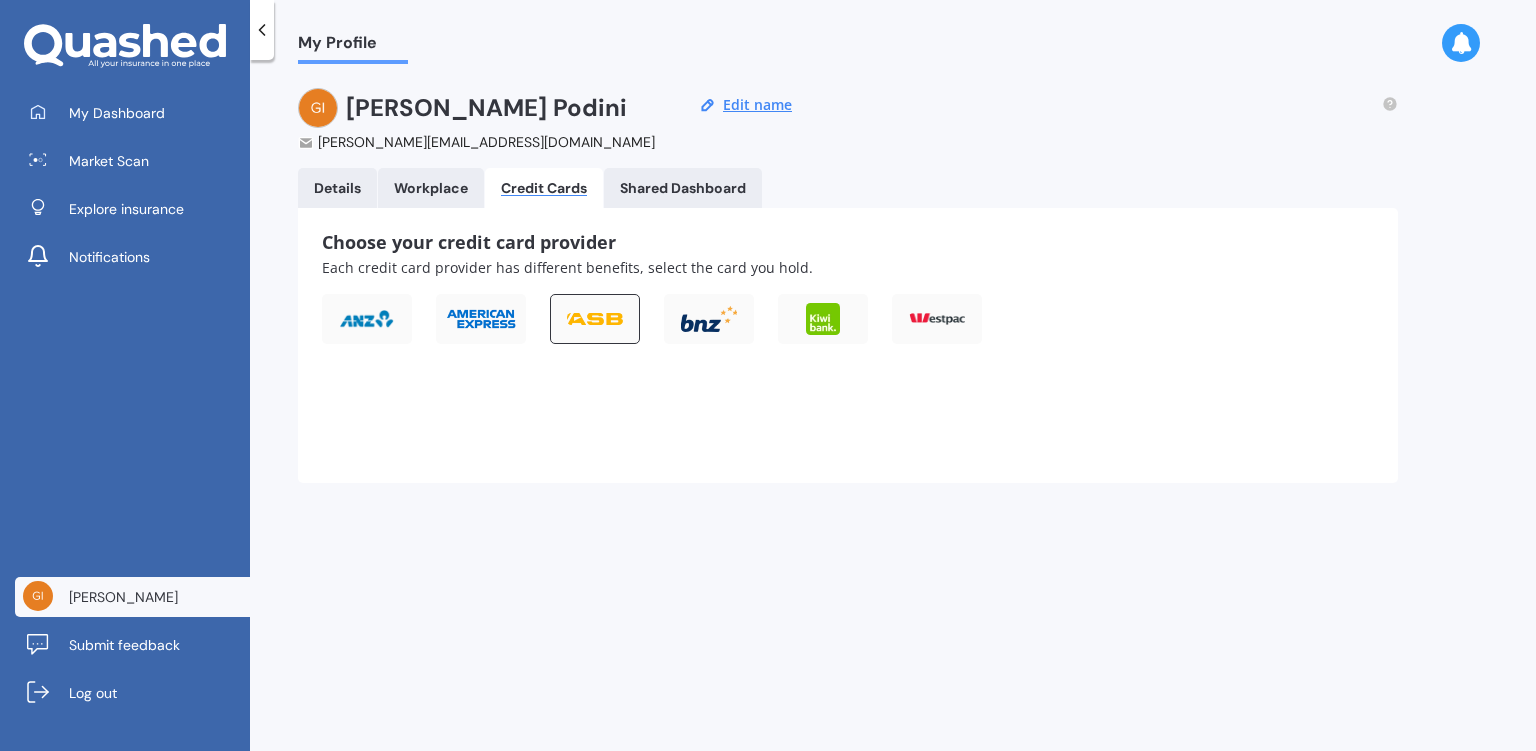 click at bounding box center (595, 319) 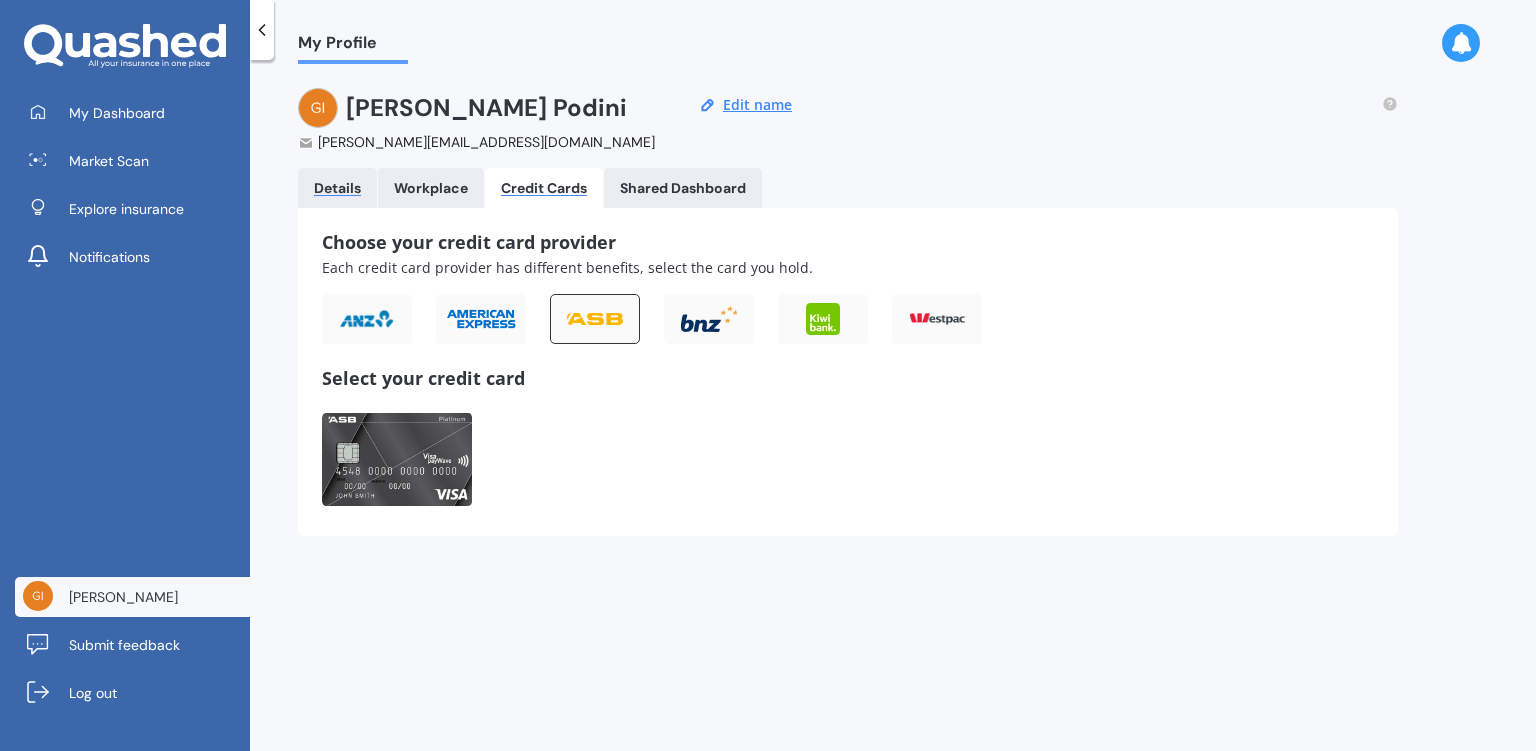 click on "Details" at bounding box center [337, 188] 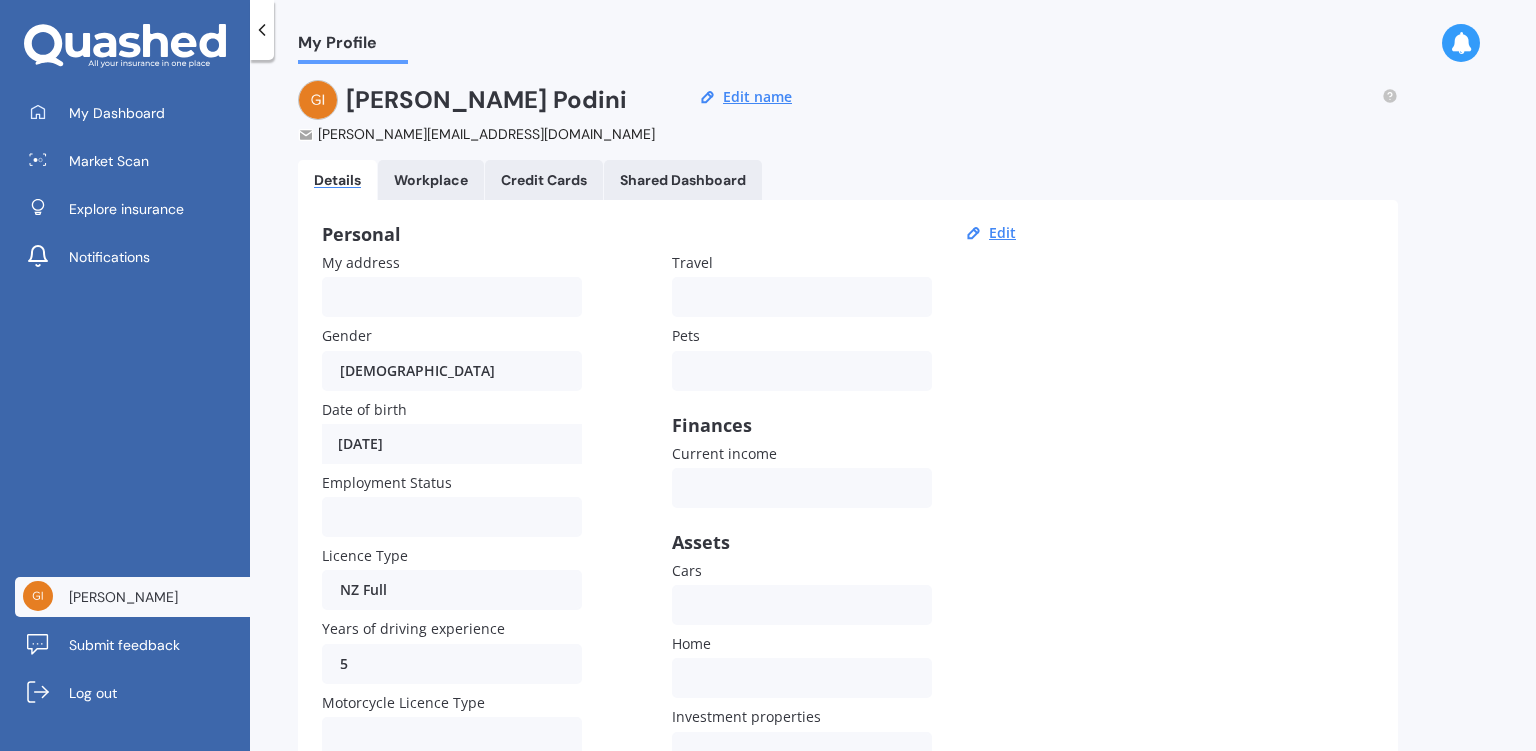scroll, scrollTop: 0, scrollLeft: 0, axis: both 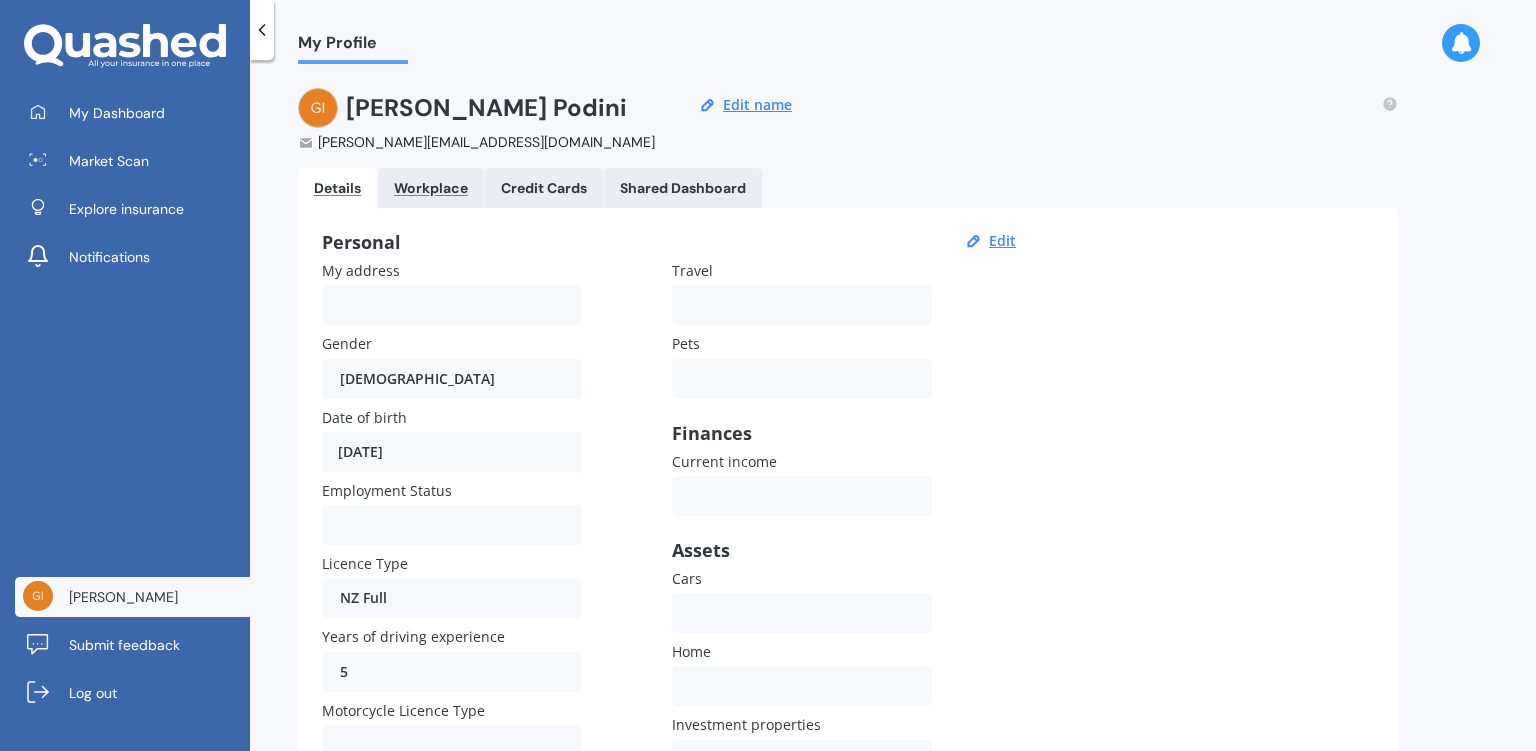click on "Workplace" at bounding box center [431, 188] 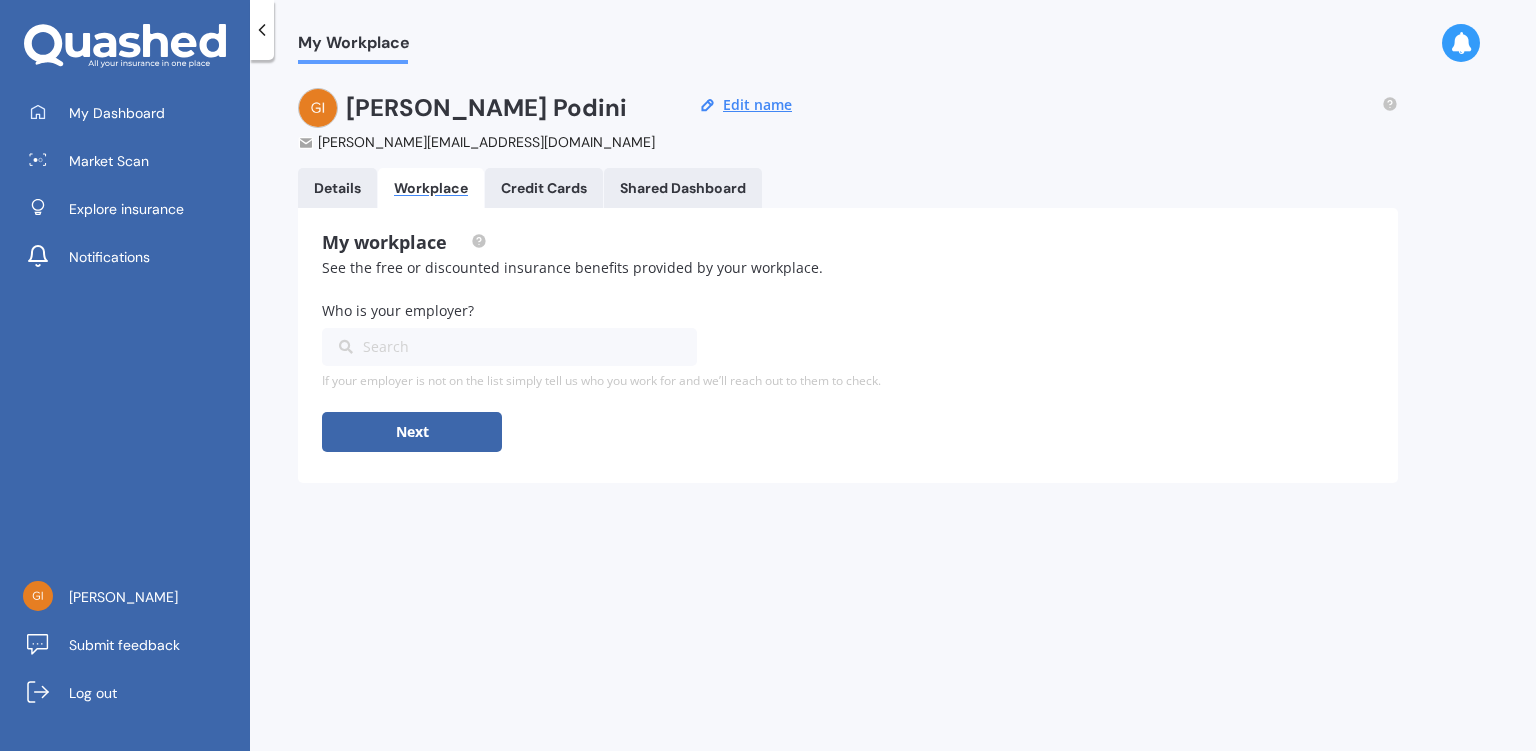 click on "Credit Cards" at bounding box center [544, 188] 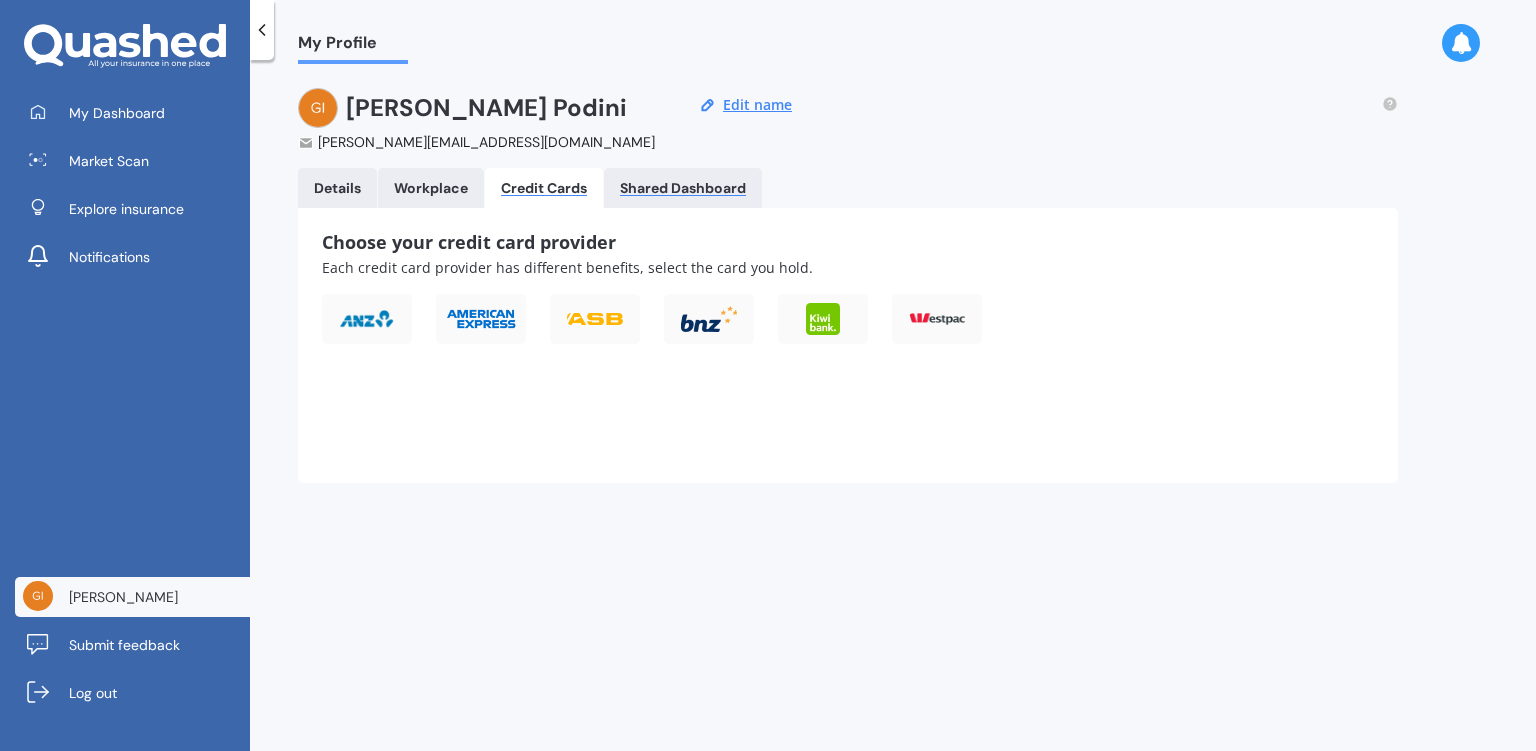 click on "Shared Dashboard" at bounding box center [683, 188] 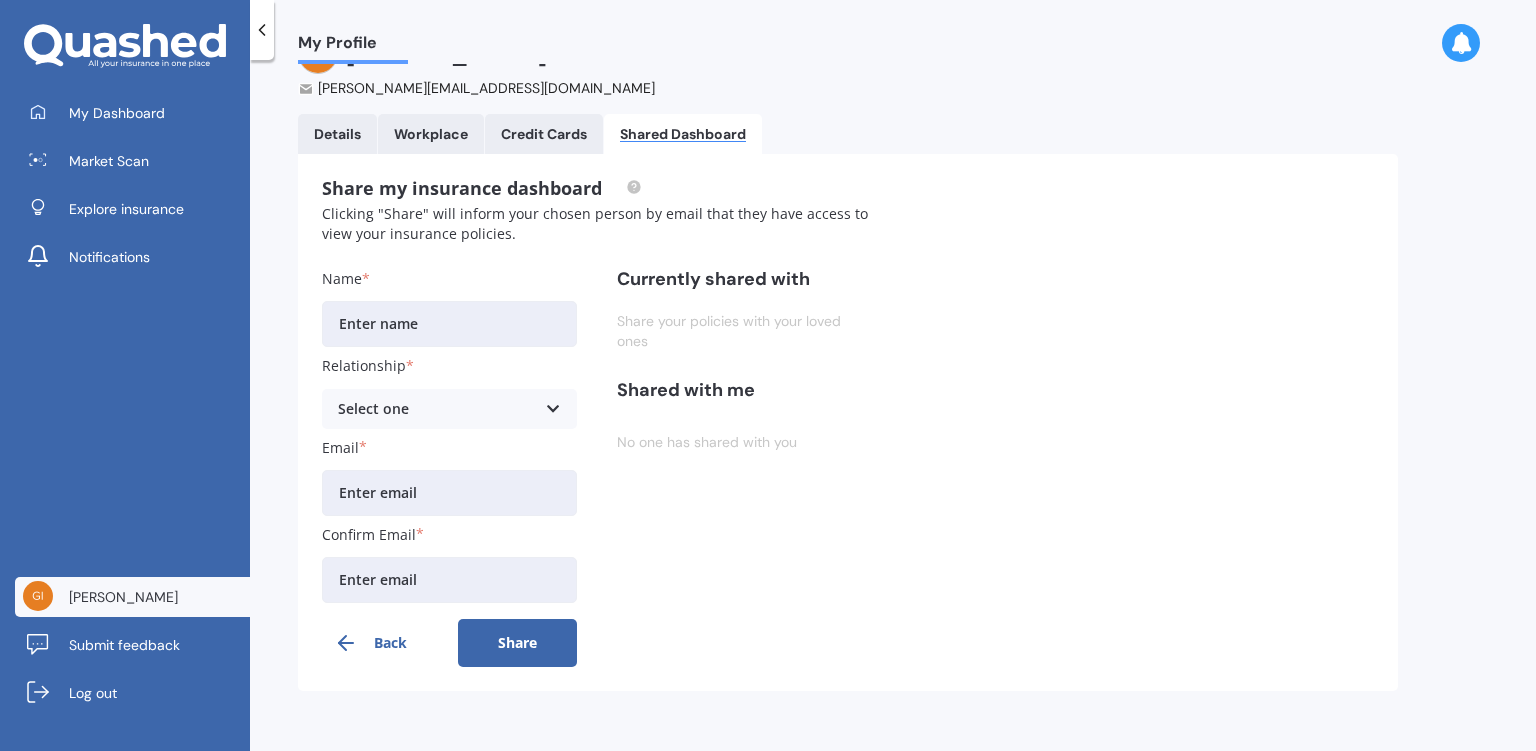 scroll, scrollTop: 0, scrollLeft: 0, axis: both 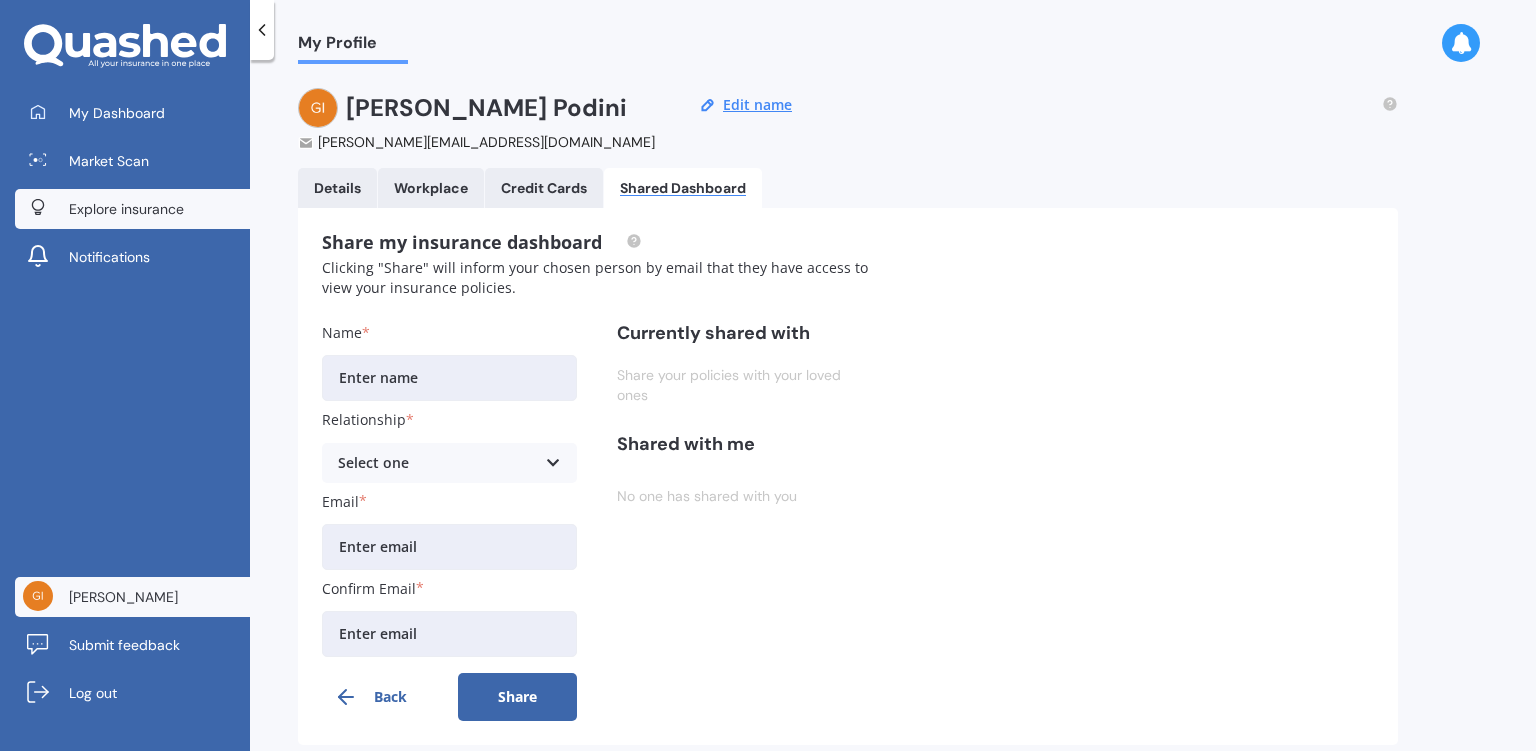 click on "Explore insurance" at bounding box center [126, 209] 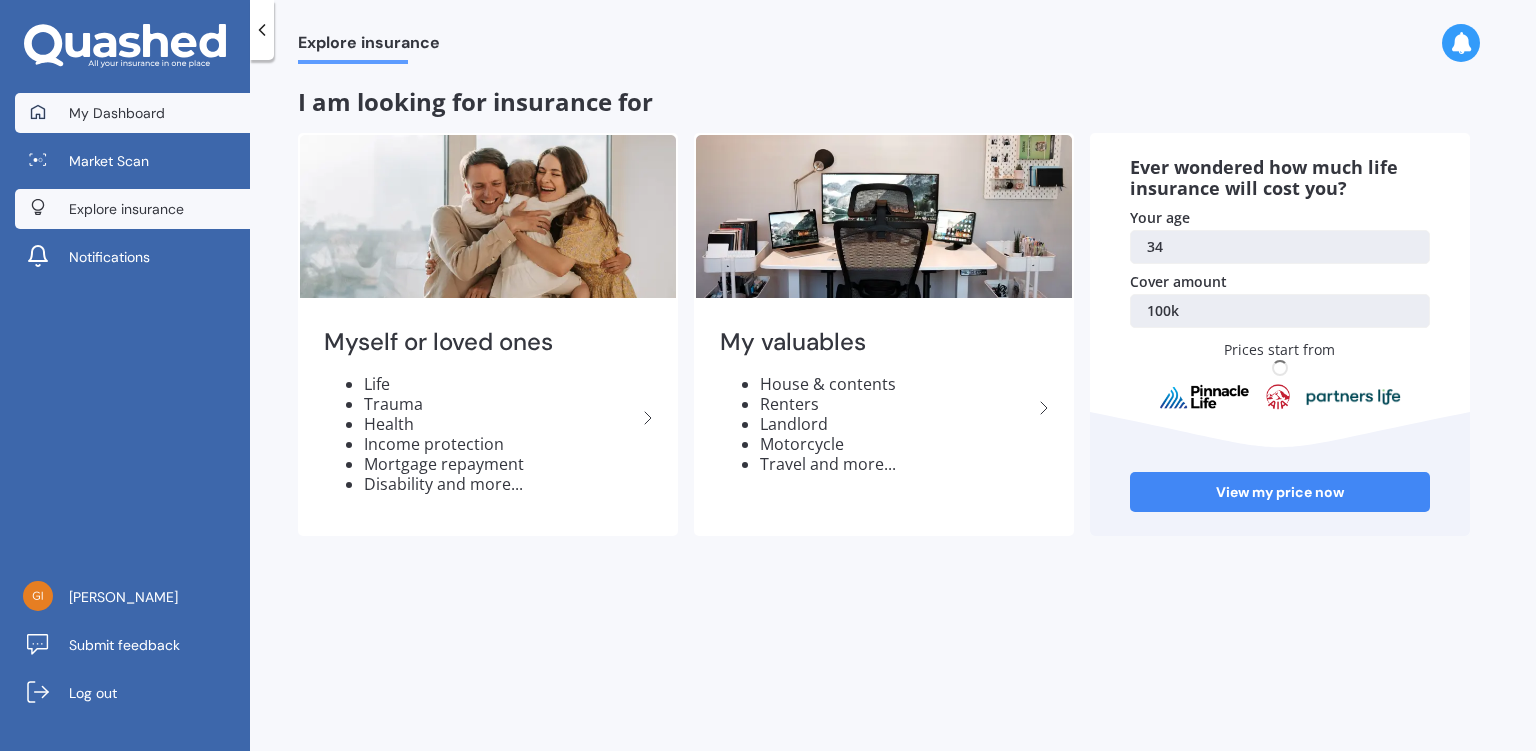 click on "My Dashboard" at bounding box center [117, 113] 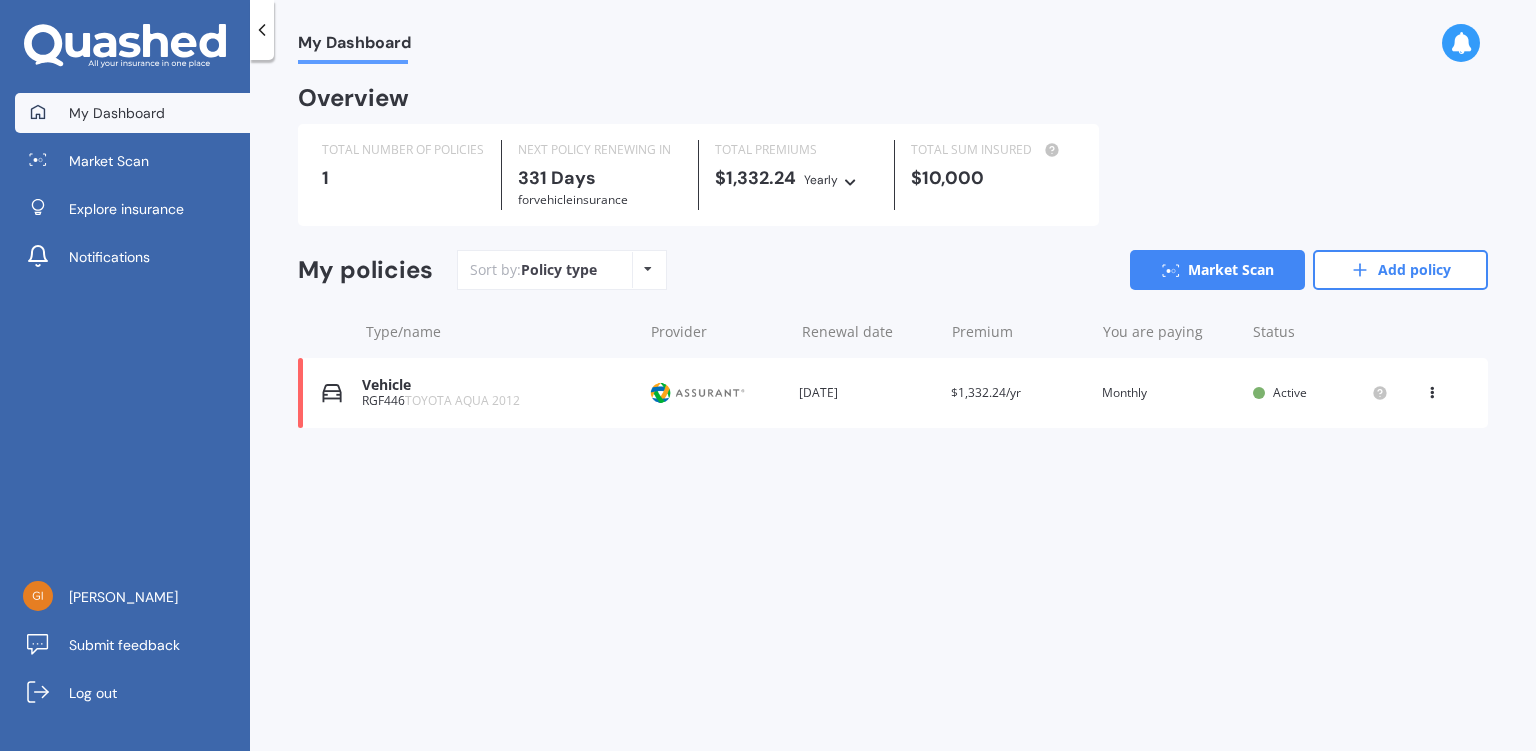 click on "Vehicle RGF446  TOYOTA AQUA 2012 Provider Renewal date [DATE] Premium $1,332.24/yr You are paying Monthly Status Active View option View policy Delete" at bounding box center [893, 393] 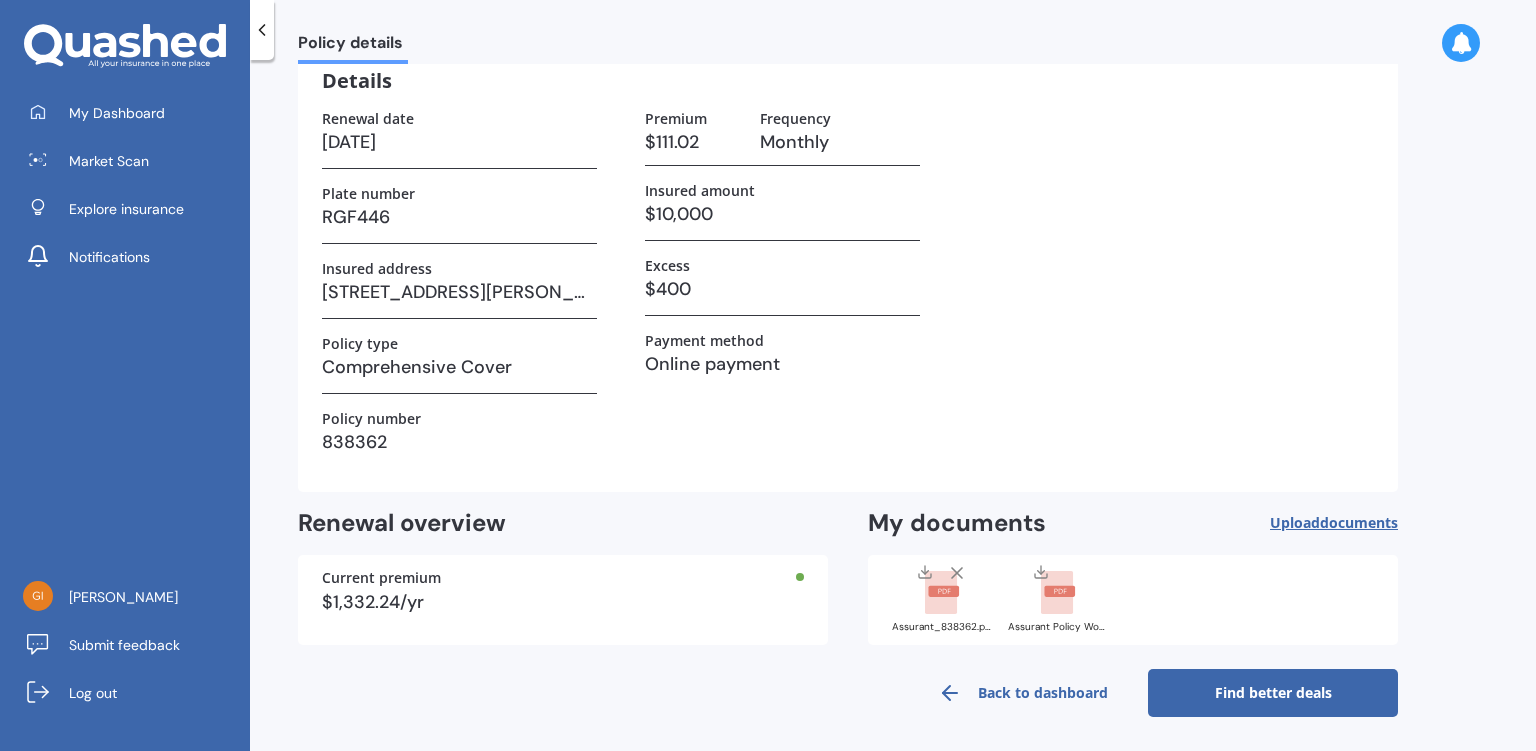 scroll, scrollTop: 0, scrollLeft: 0, axis: both 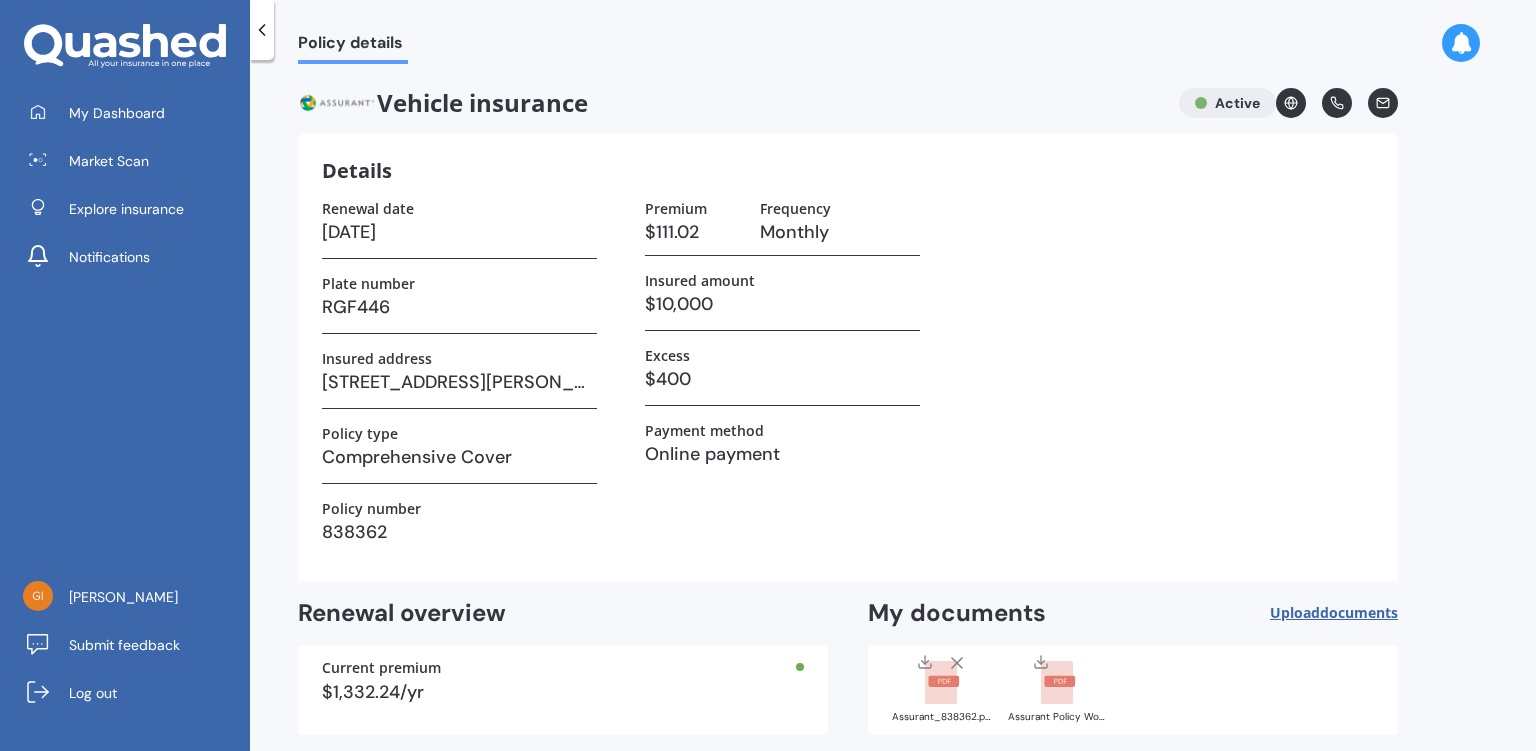 click 